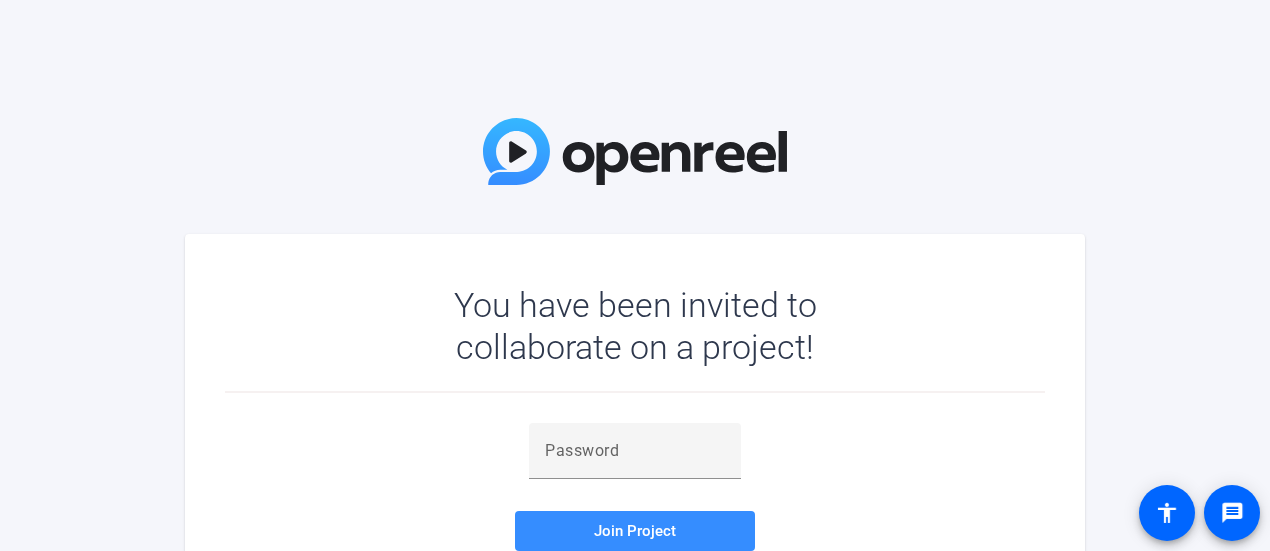 scroll, scrollTop: 0, scrollLeft: 0, axis: both 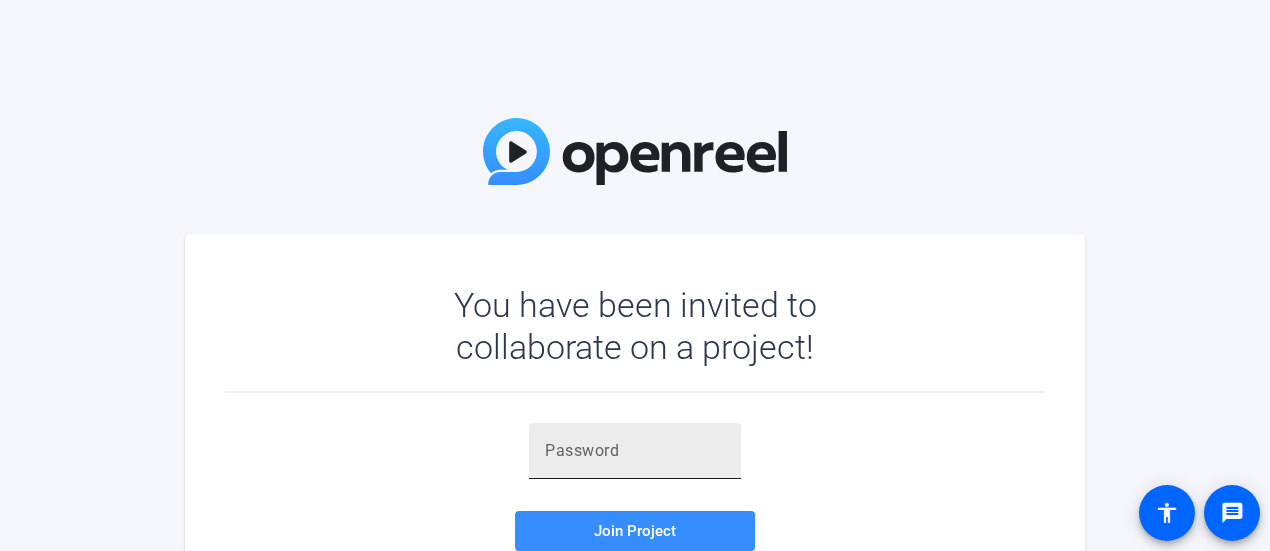 click at bounding box center (635, 451) 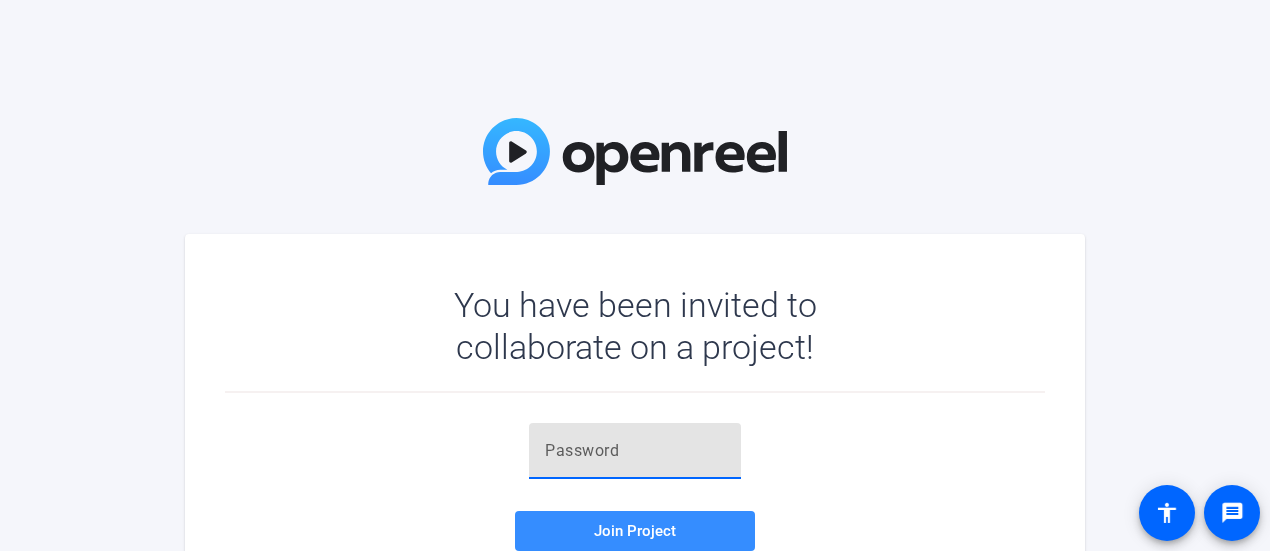 click at bounding box center (635, 451) 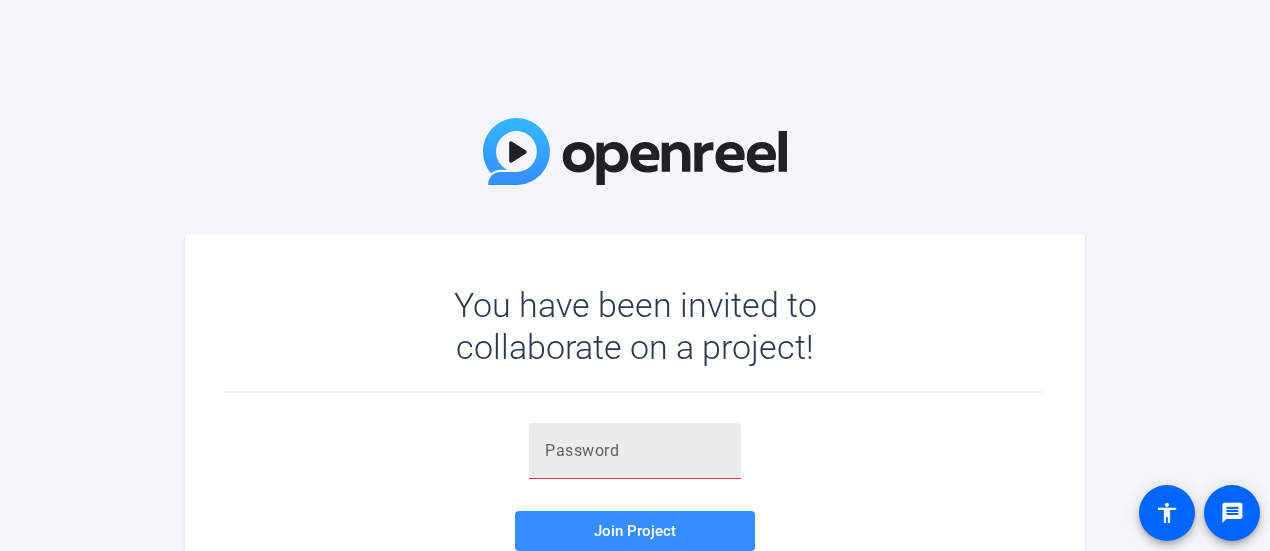 drag, startPoint x: 598, startPoint y: 481, endPoint x: 580, endPoint y: 462, distance: 26.172504 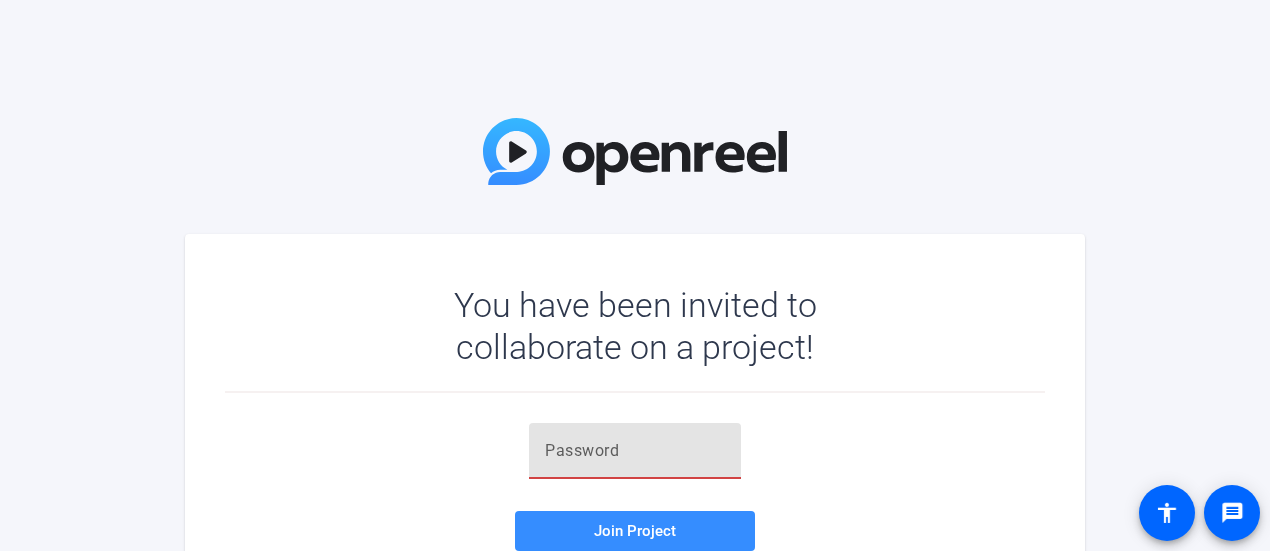 paste on "8z3)y0" 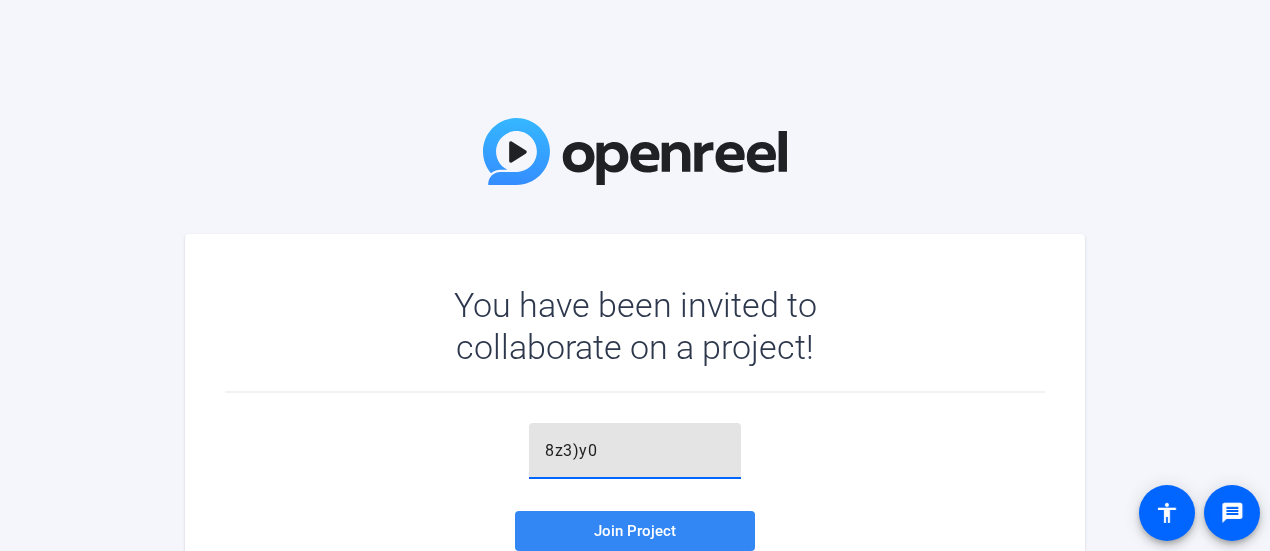 type on "8z3)y0" 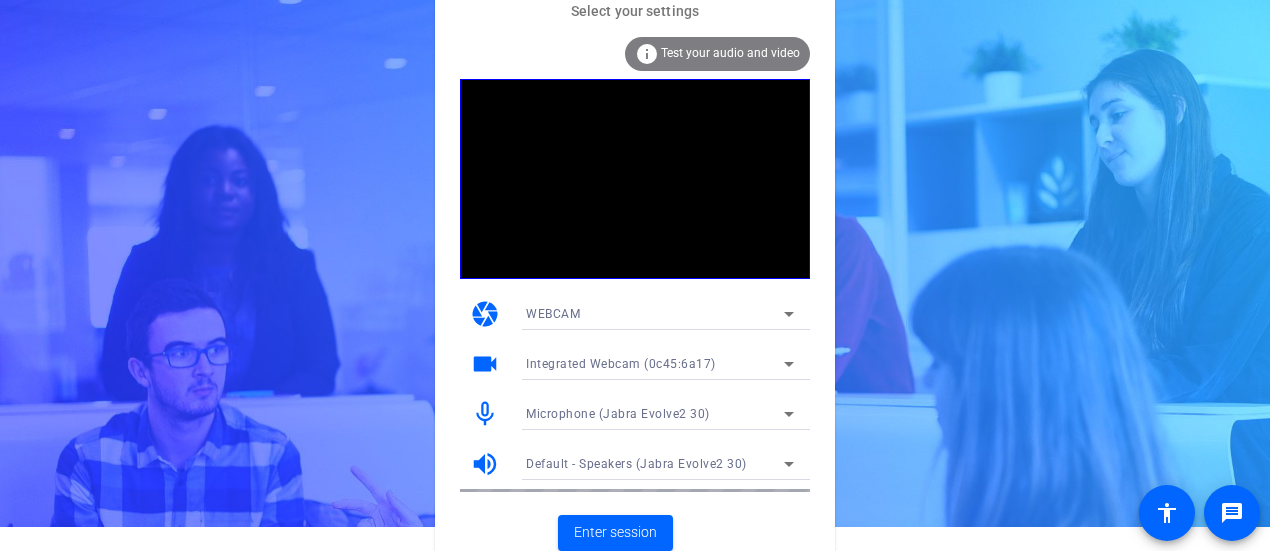 scroll, scrollTop: 31, scrollLeft: 0, axis: vertical 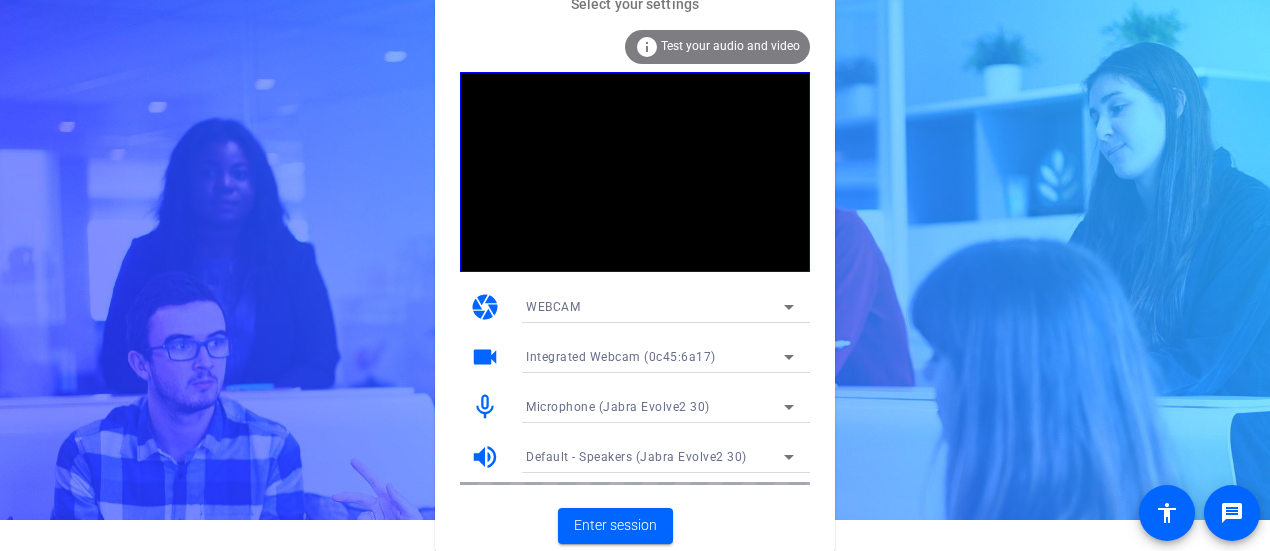 click on "info Test your audio and video camera WEBCAM videocam Integrated Webcam (0c45:6a17) mic_none Microphone (Jabra Evolve2 30) volume_up Default - Speakers (Jabra Evolve2 30)" 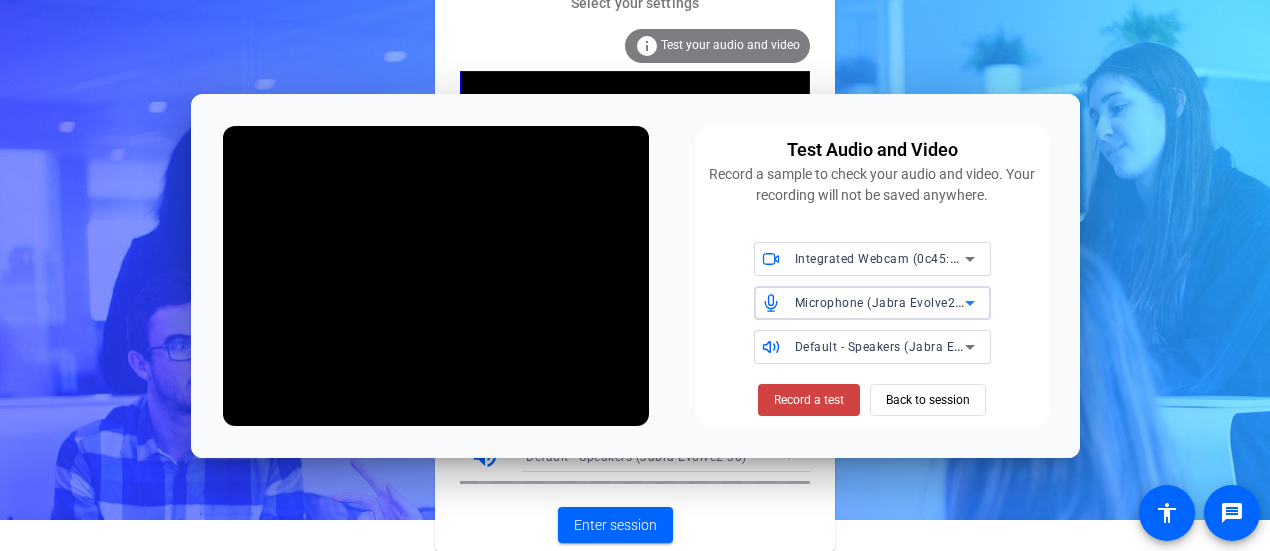 click on "Microphone (Jabra Evolve2 30)" at bounding box center [887, 302] 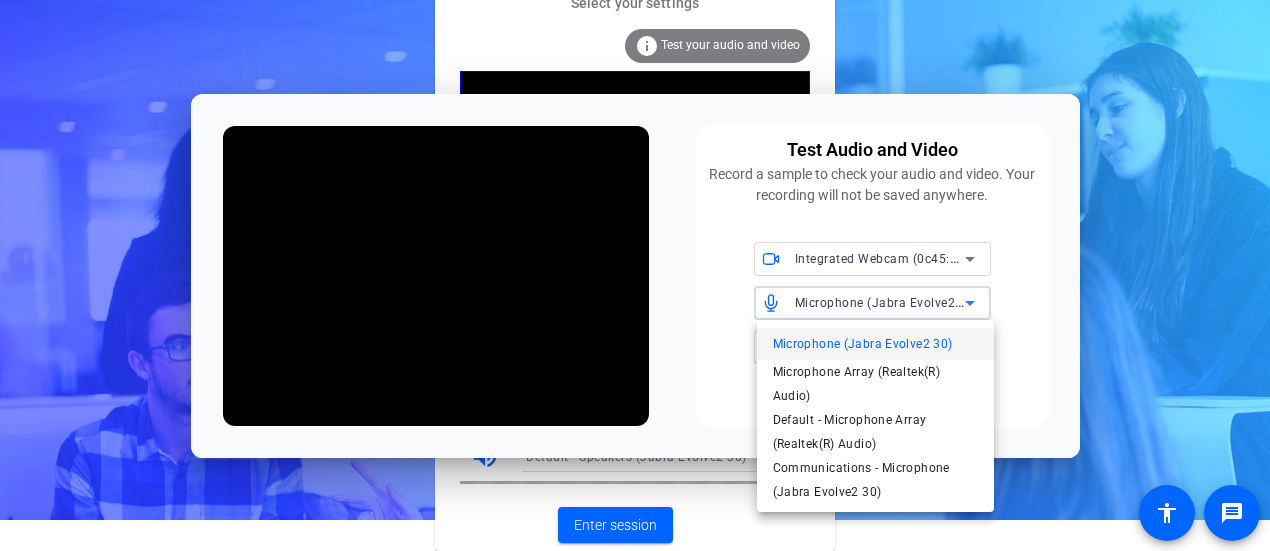 click at bounding box center (635, 275) 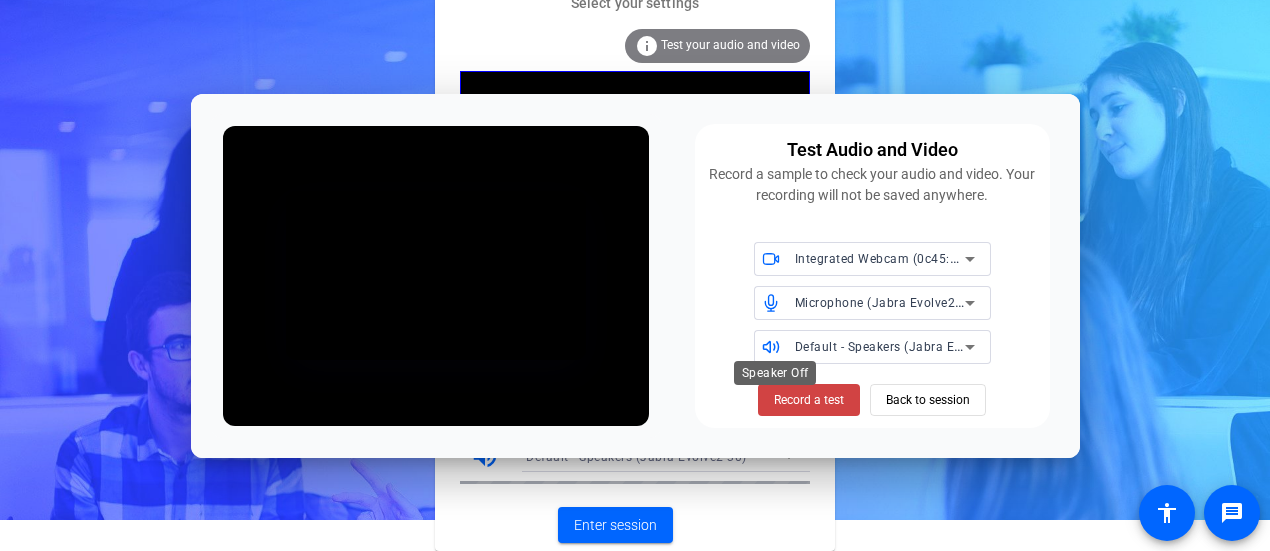 click on "Speaker Off" at bounding box center (775, 373) 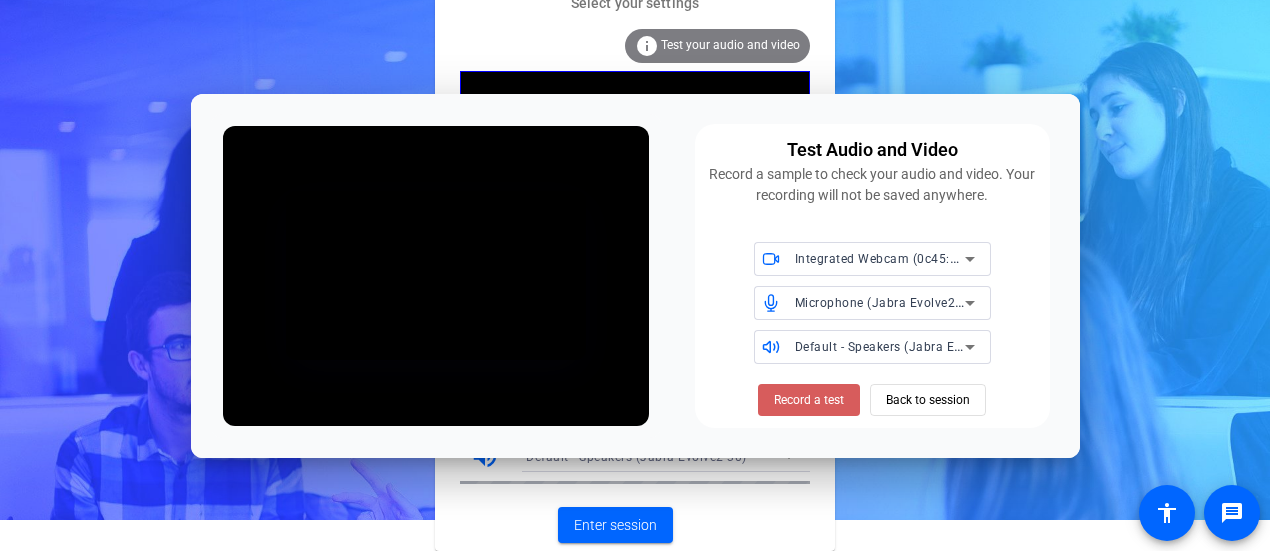 click on "Record a test" at bounding box center (809, 400) 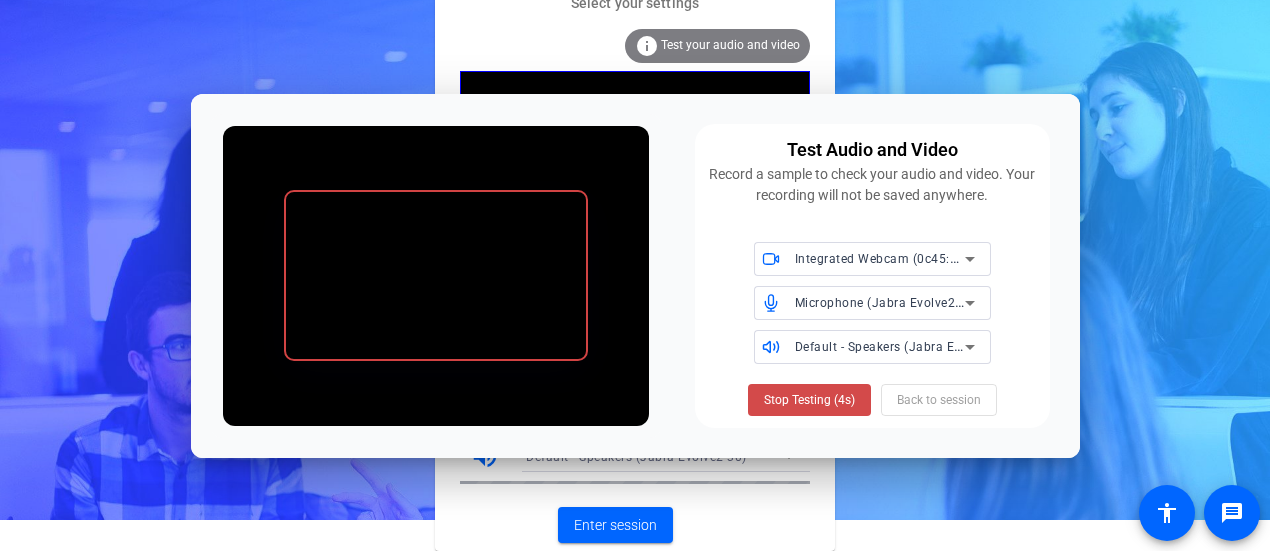 click on "Stop Testing (4s)" at bounding box center [809, 400] 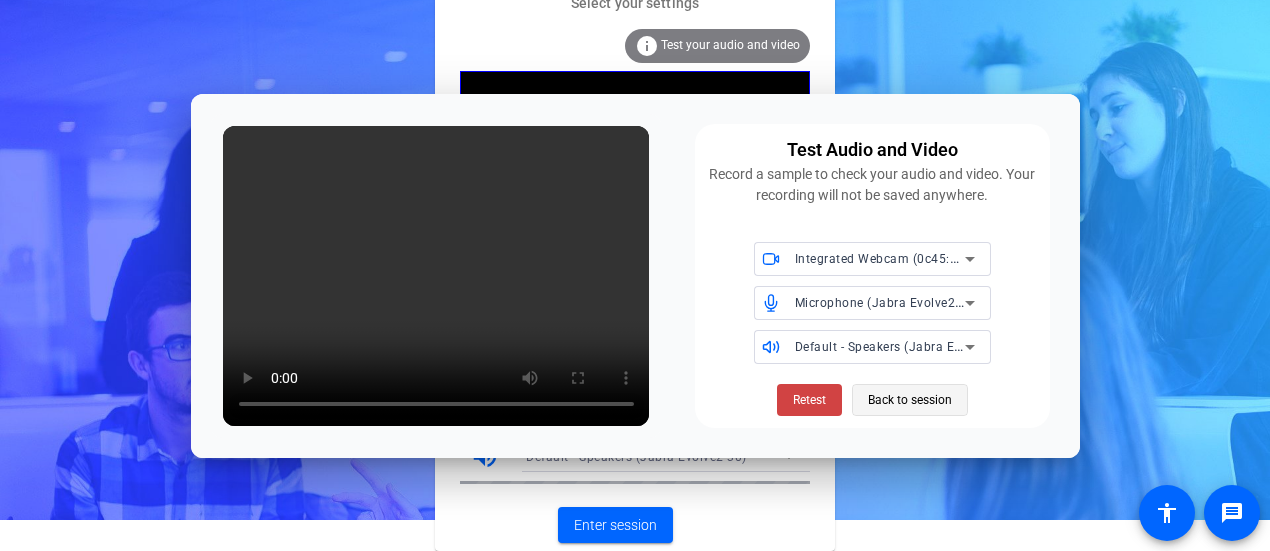 click on "Back to session" at bounding box center (910, 400) 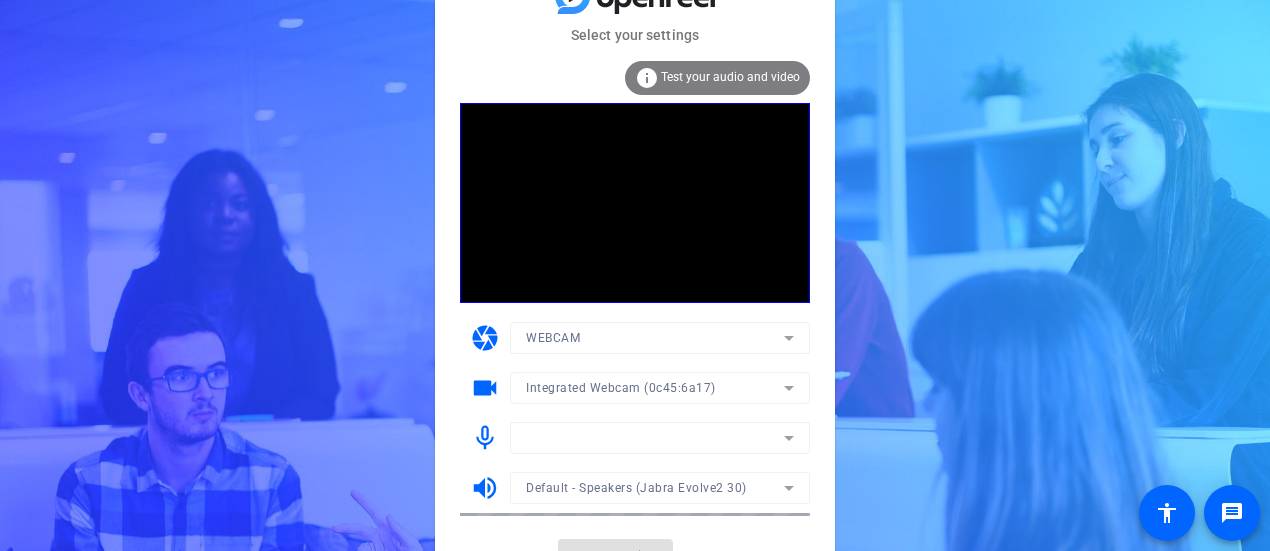 scroll, scrollTop: 31, scrollLeft: 0, axis: vertical 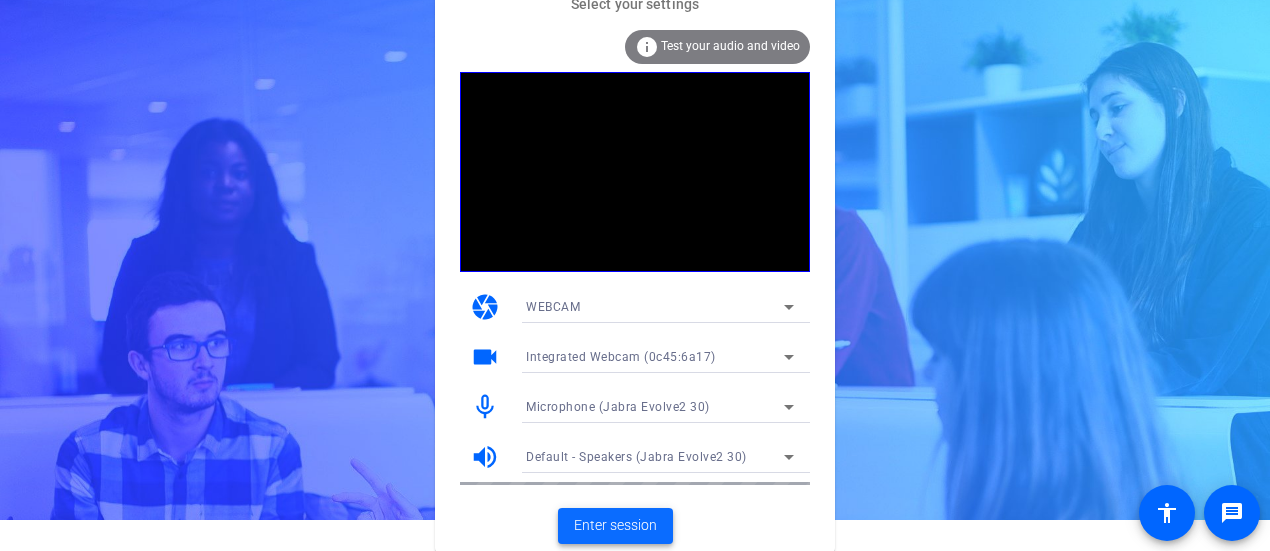 click on "Enter session" 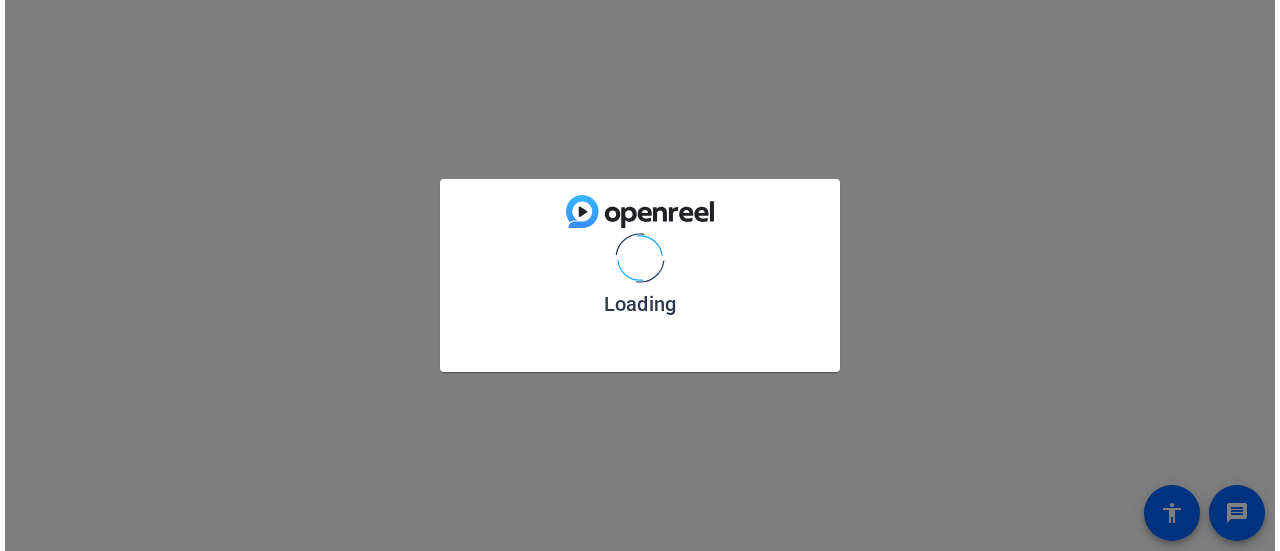 scroll, scrollTop: 0, scrollLeft: 0, axis: both 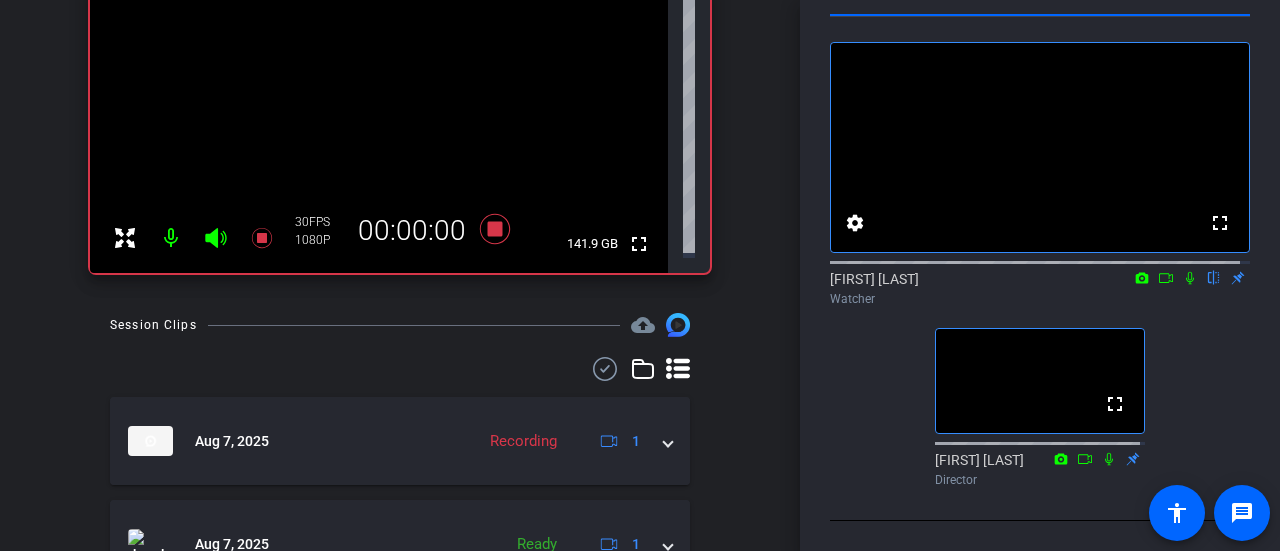 click 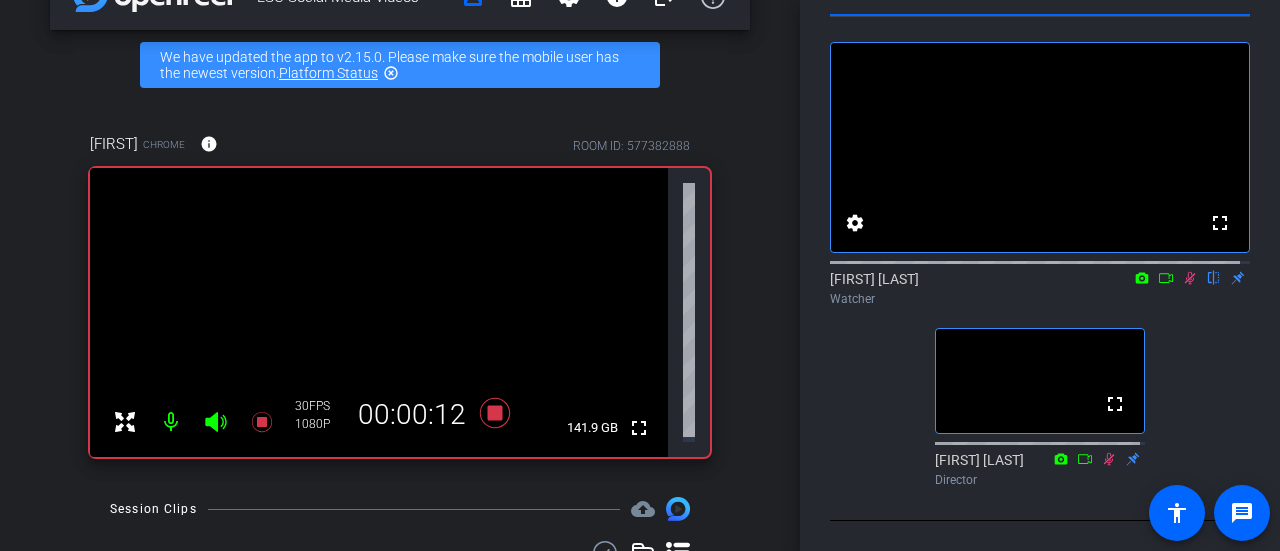scroll, scrollTop: 0, scrollLeft: 0, axis: both 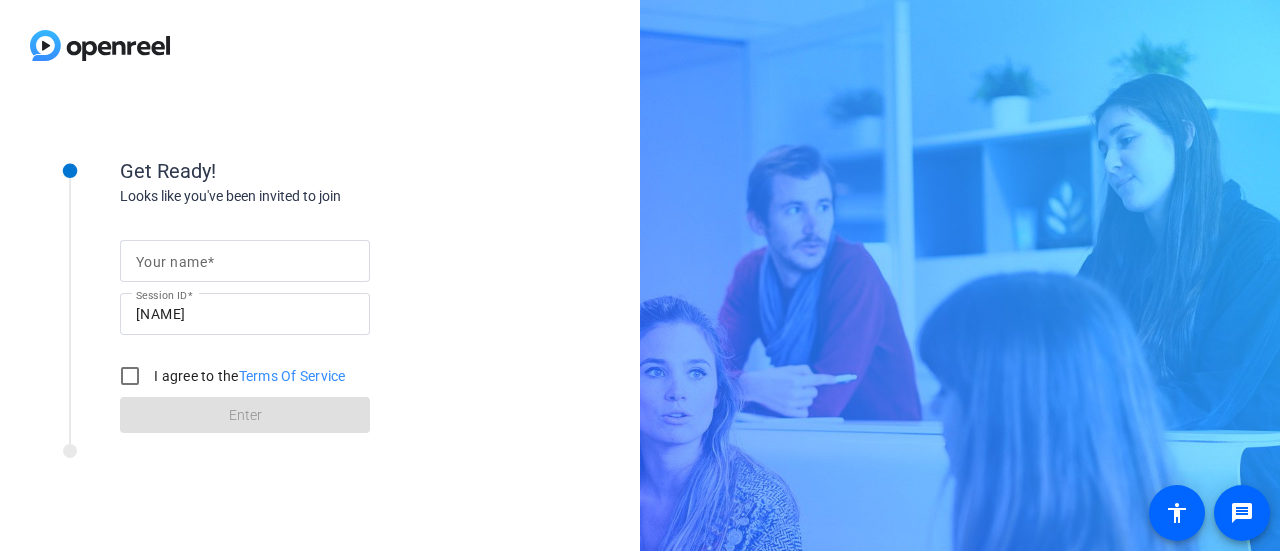 click on "Your name" at bounding box center [245, 261] 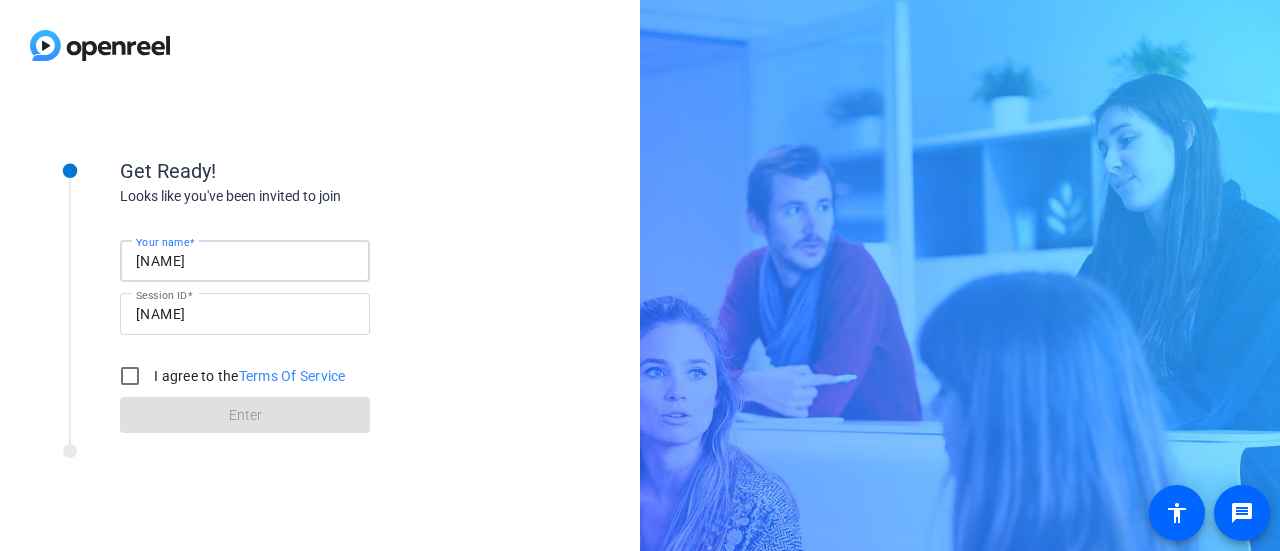 type on "libby" 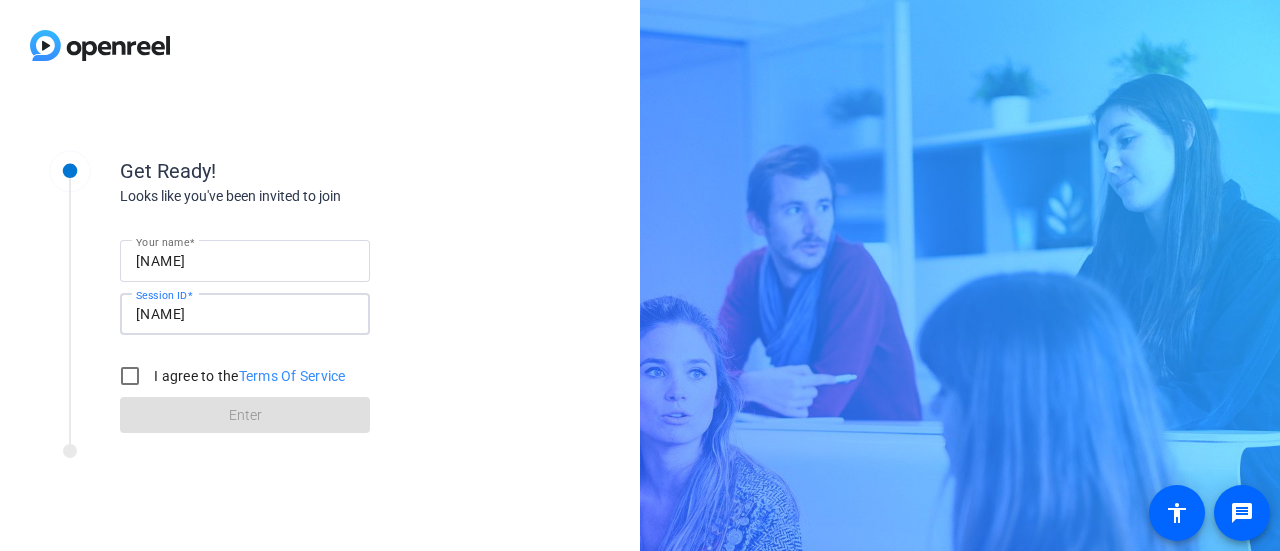 click on "wUnP" at bounding box center (245, 314) 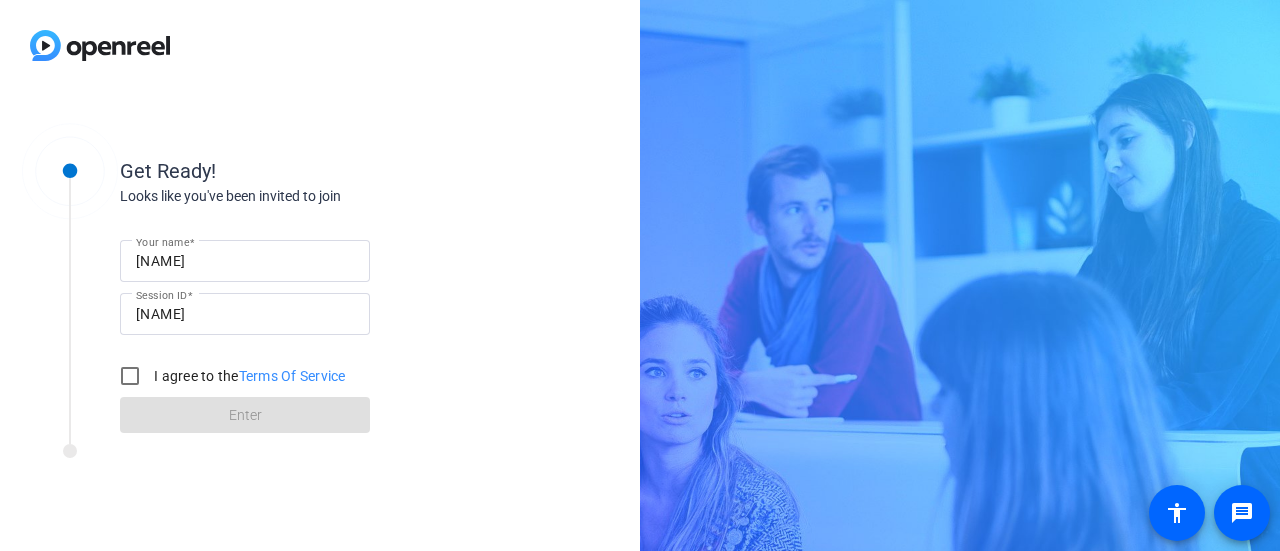 click on "I agree to the  Terms Of Service" at bounding box center (248, 376) 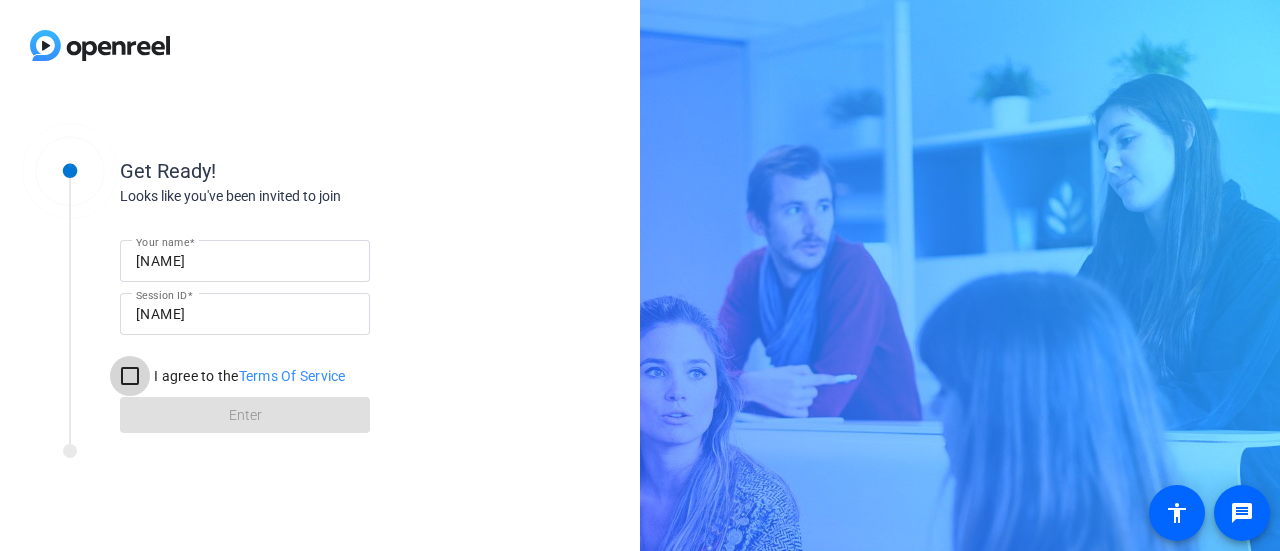 click on "I agree to the  Terms Of Service" at bounding box center (130, 376) 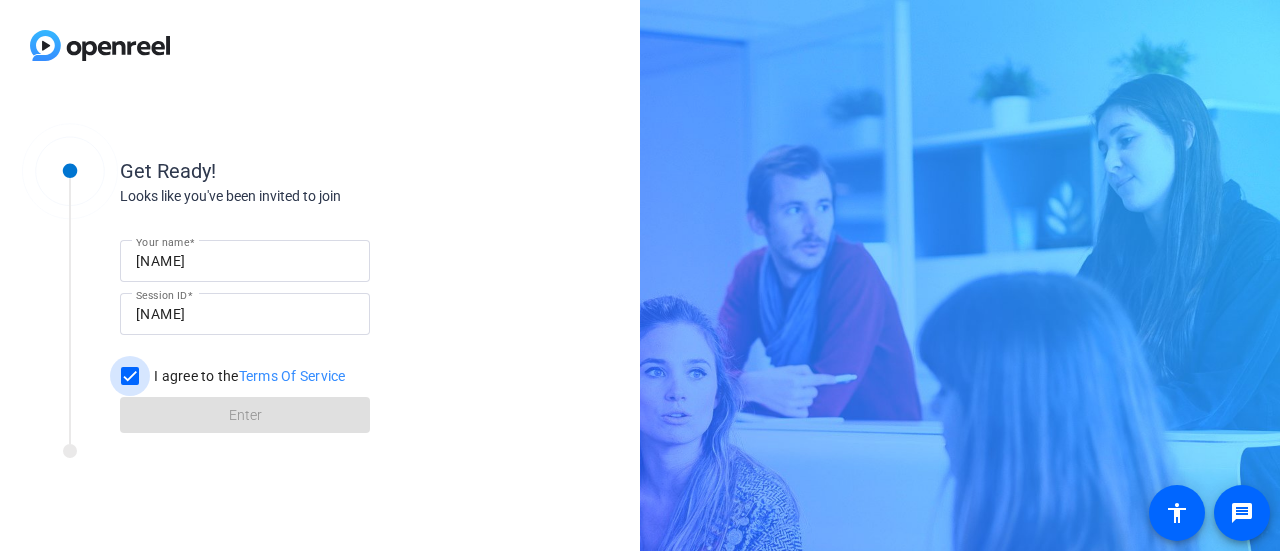 checkbox on "true" 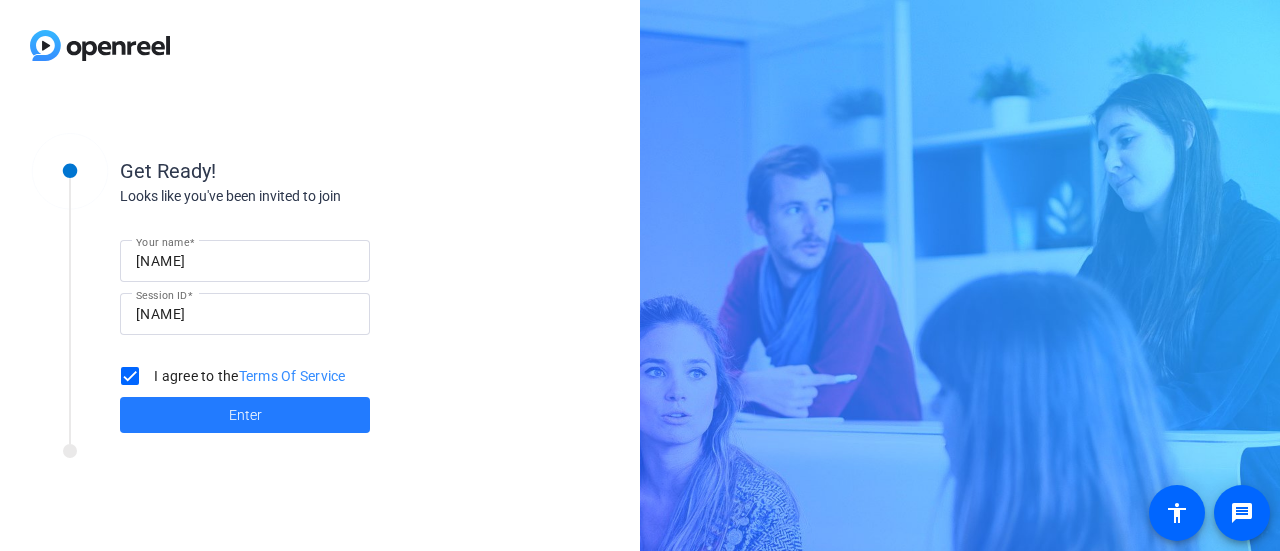 click 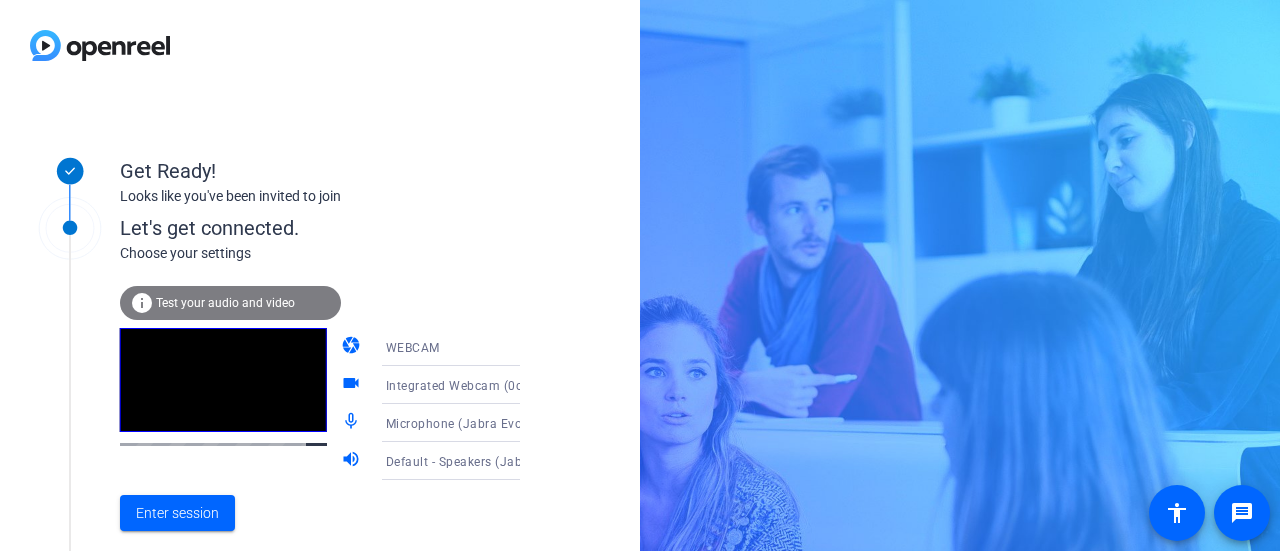 click on "Default - Speakers (Jabra Evolve2 30)" 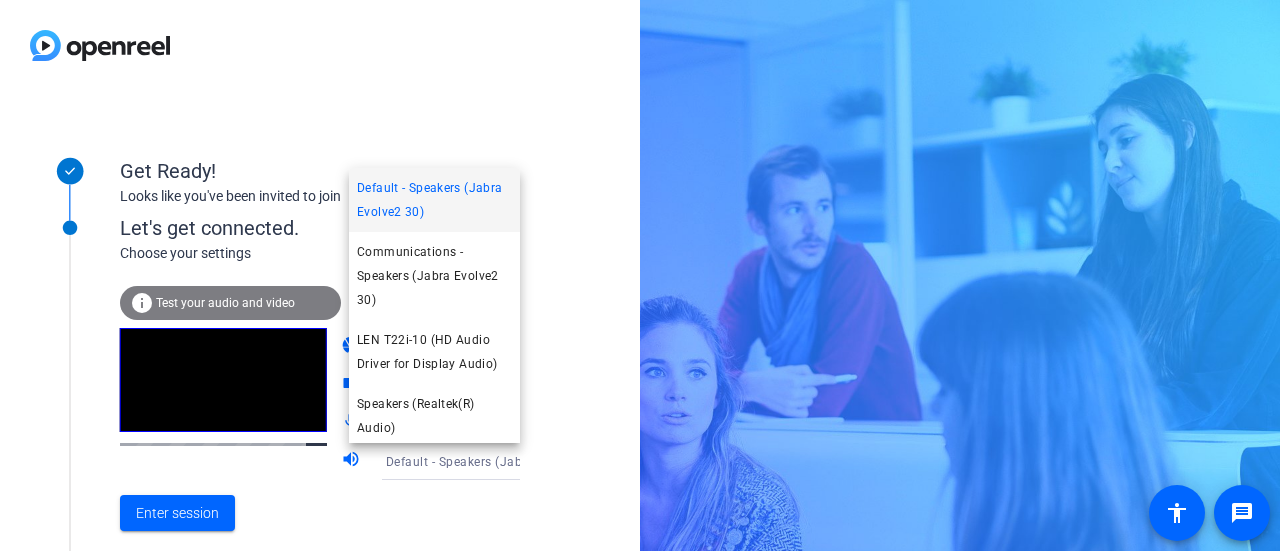 click on "Default - Speakers (Jabra Evolve2 30)" at bounding box center (434, 200) 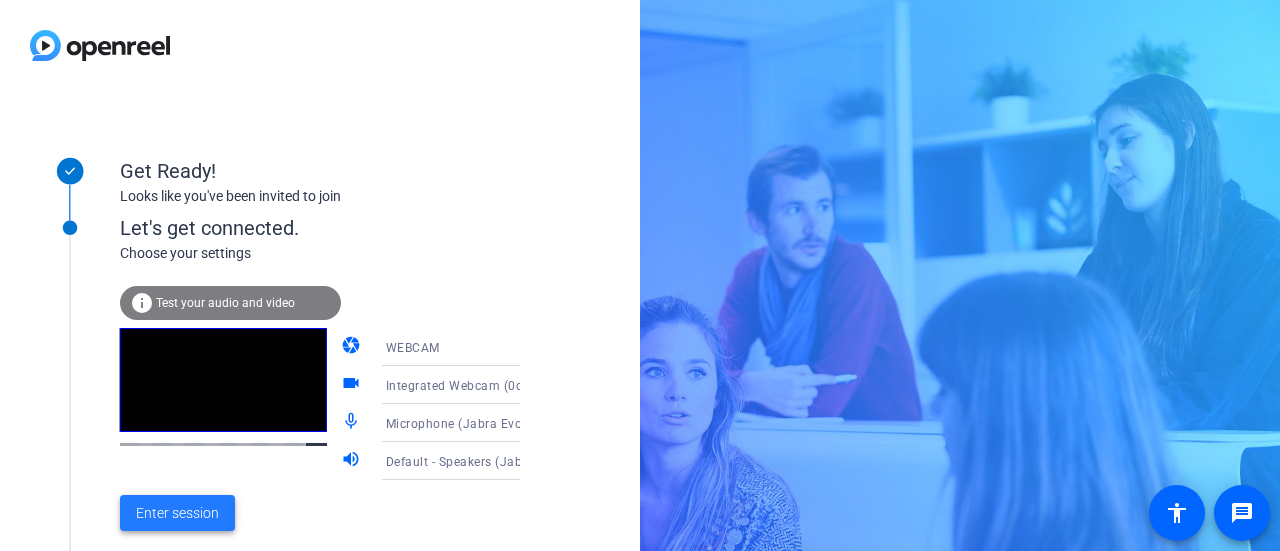 click on "Enter session" 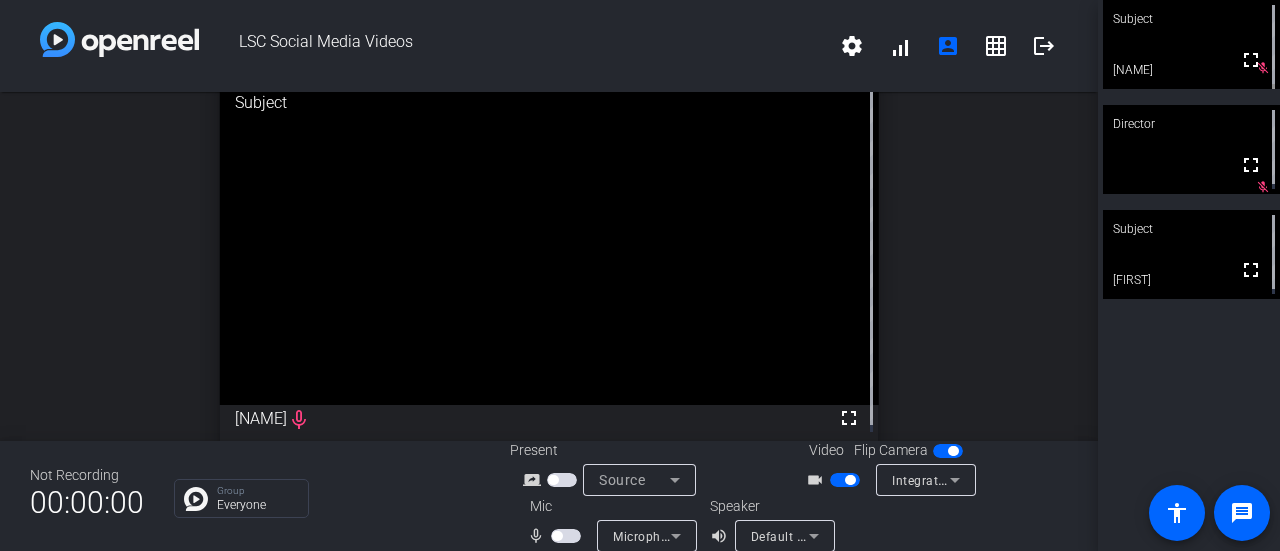scroll, scrollTop: 7, scrollLeft: 0, axis: vertical 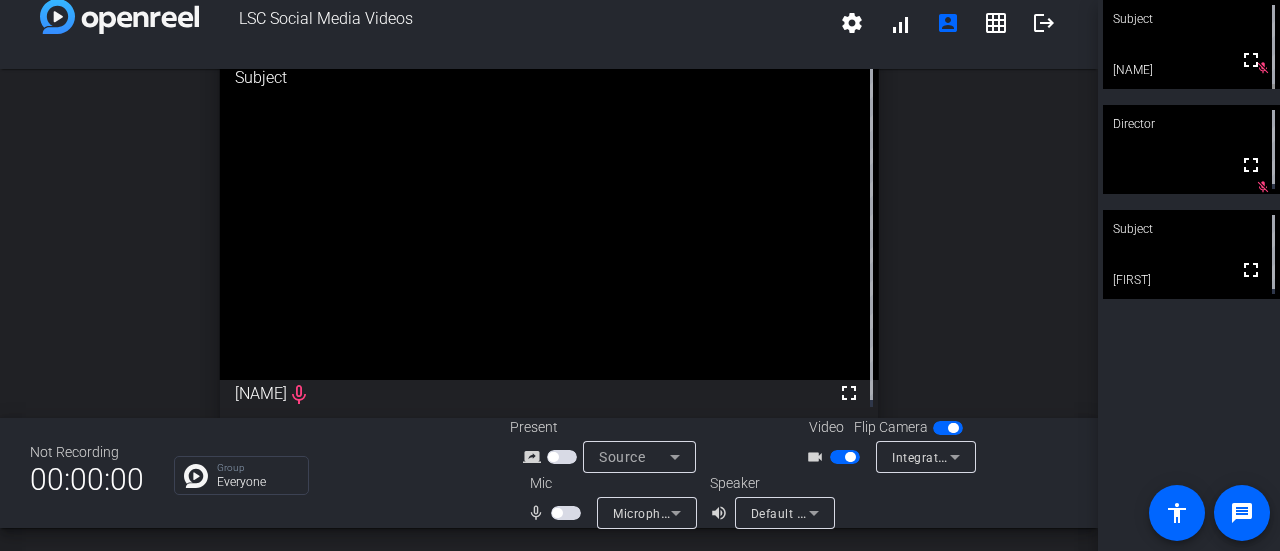 click at bounding box center [850, 457] 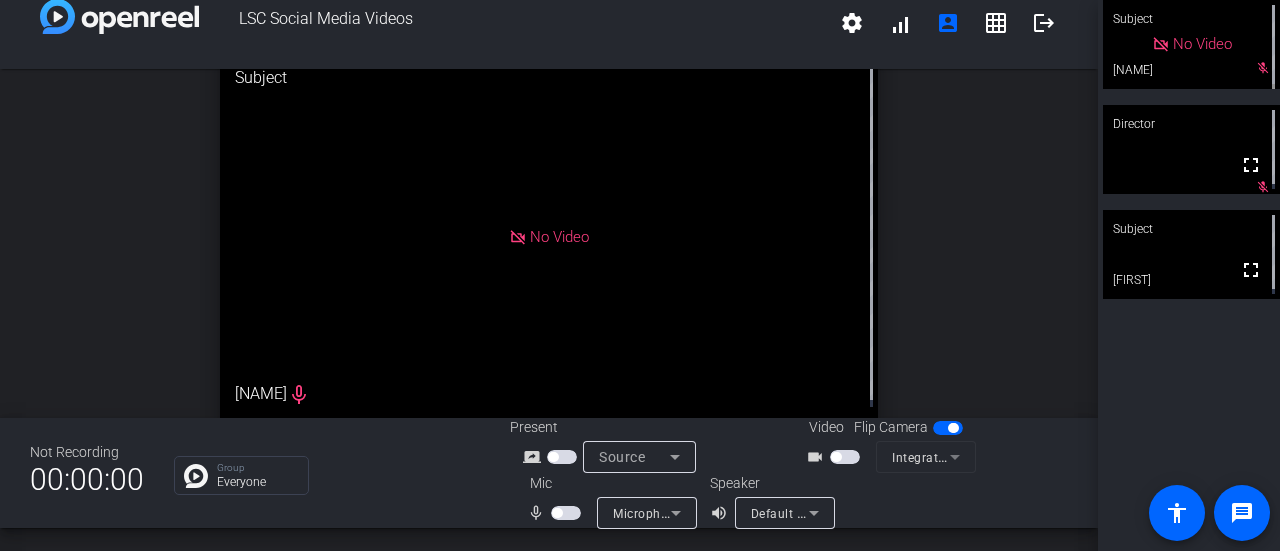 click on "Default - Speakers (Jabra Evolve2 30)" at bounding box center (861, 513) 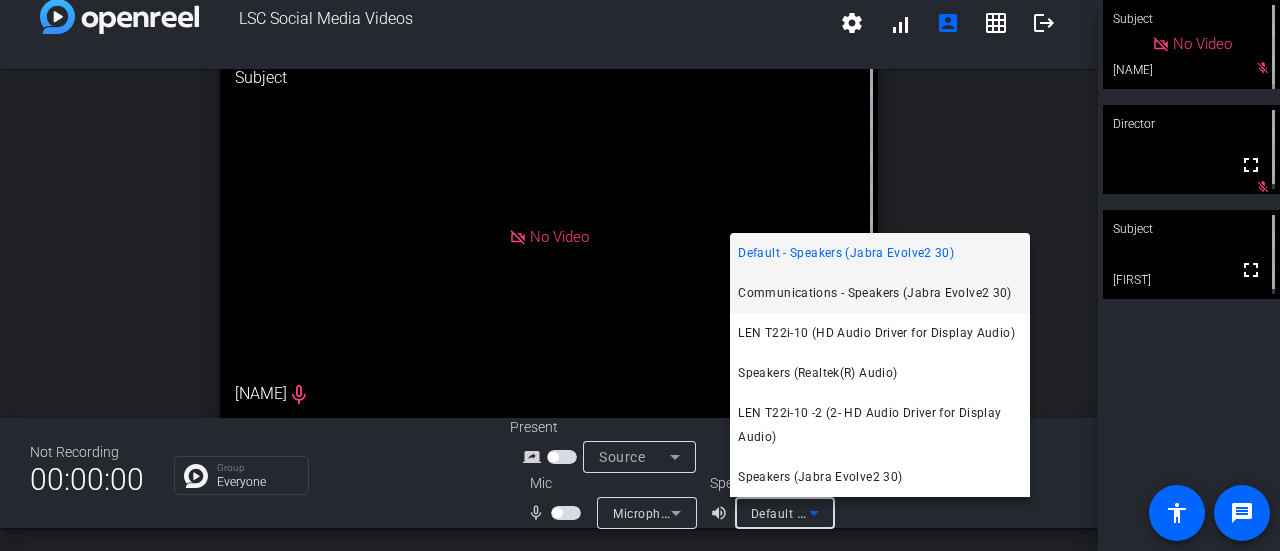 click on "Communications - Speakers (Jabra Evolve2 30)" at bounding box center (875, 293) 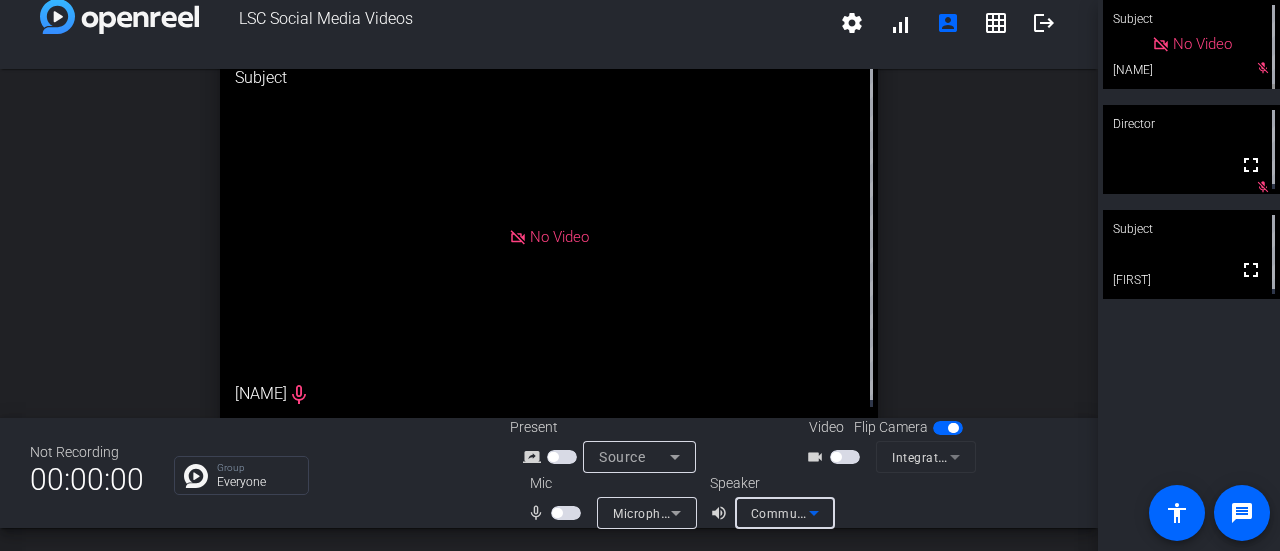 scroll, scrollTop: 0, scrollLeft: 0, axis: both 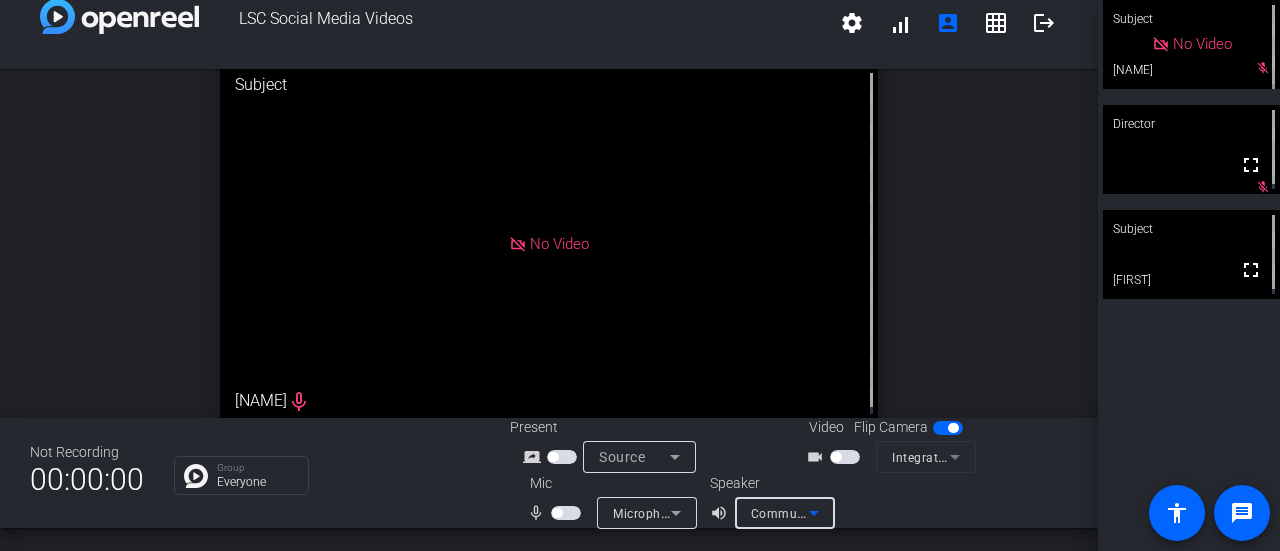 click on "Source" at bounding box center (634, 457) 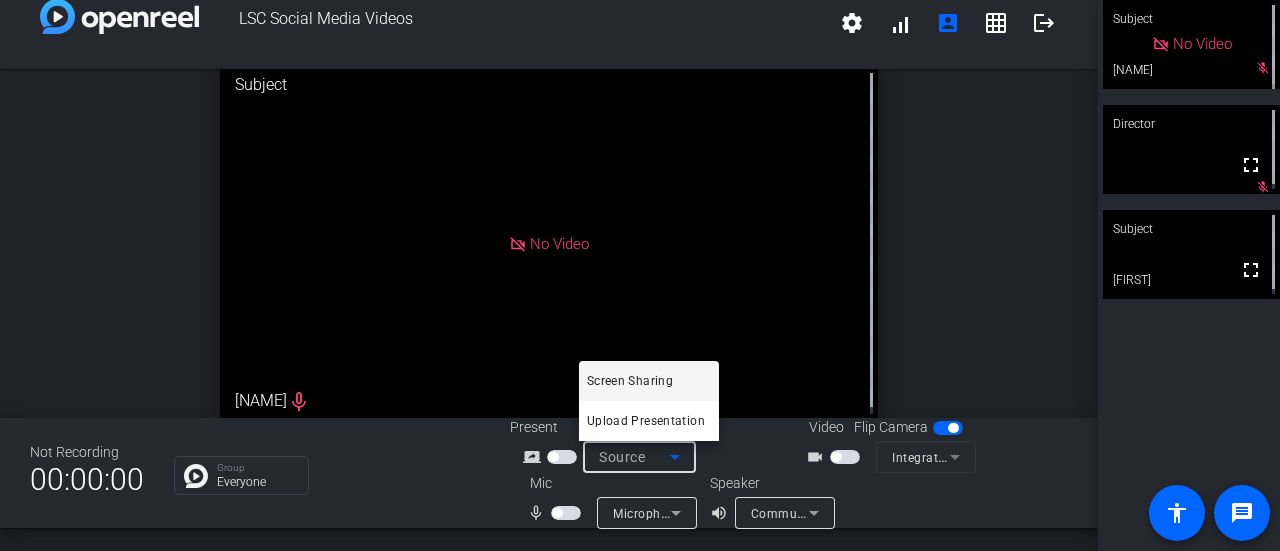 click at bounding box center (640, 275) 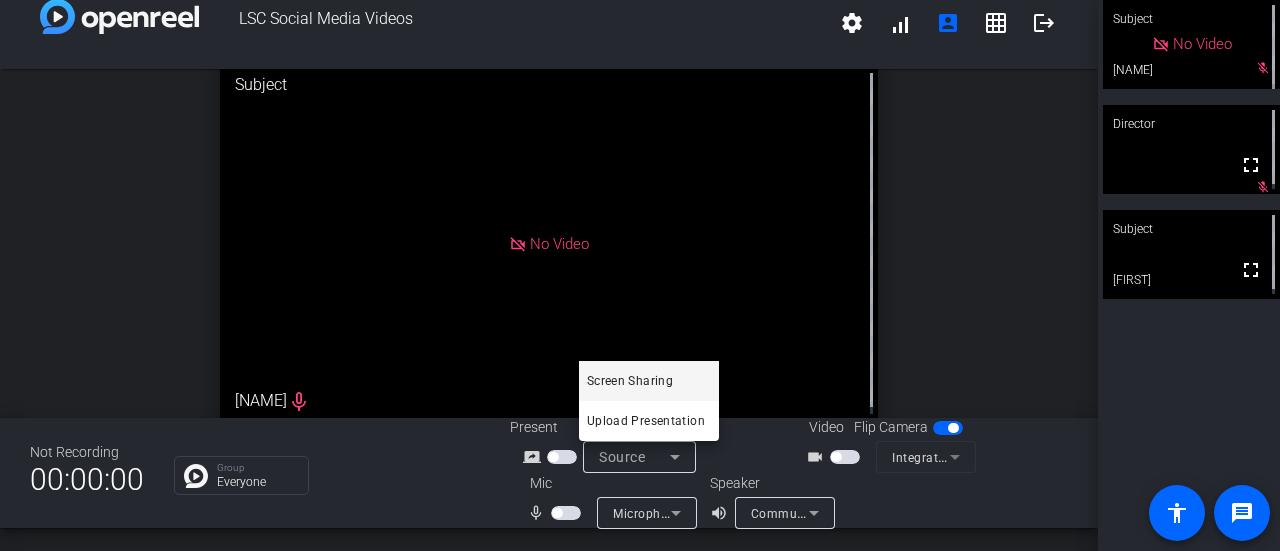 click 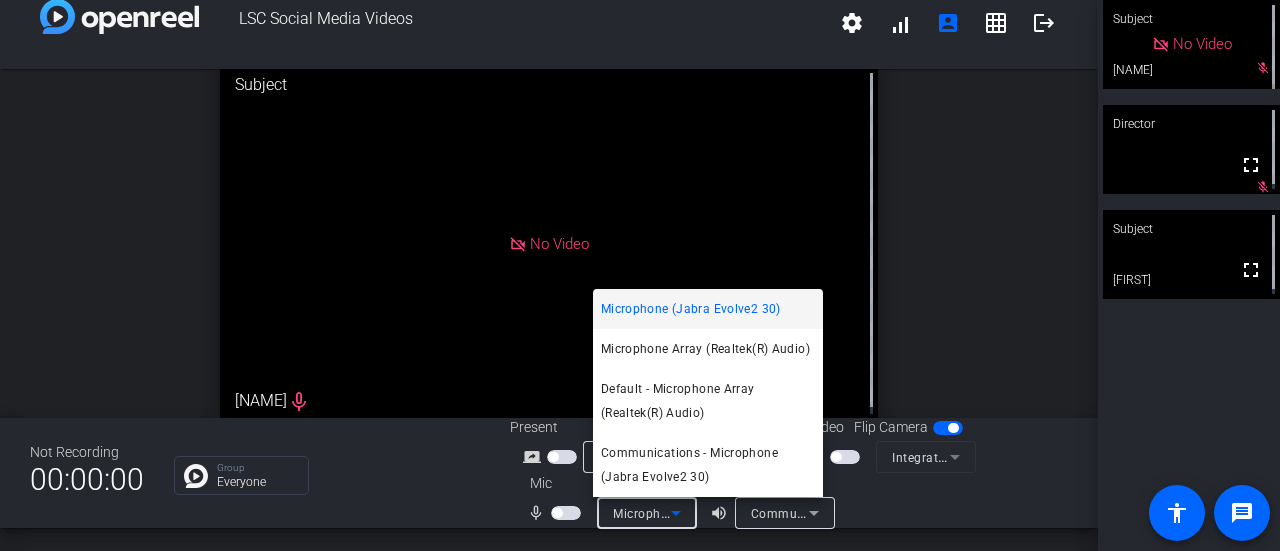 click at bounding box center (640, 275) 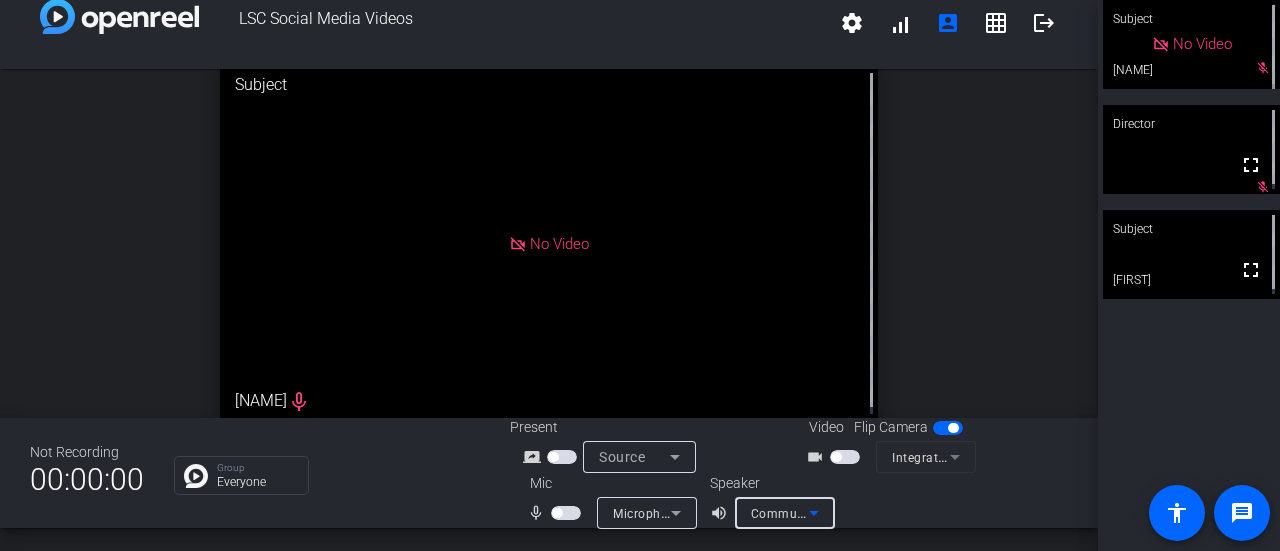 click on "Communications - Speakers (Jabra Evolve2 30)" at bounding box center [890, 513] 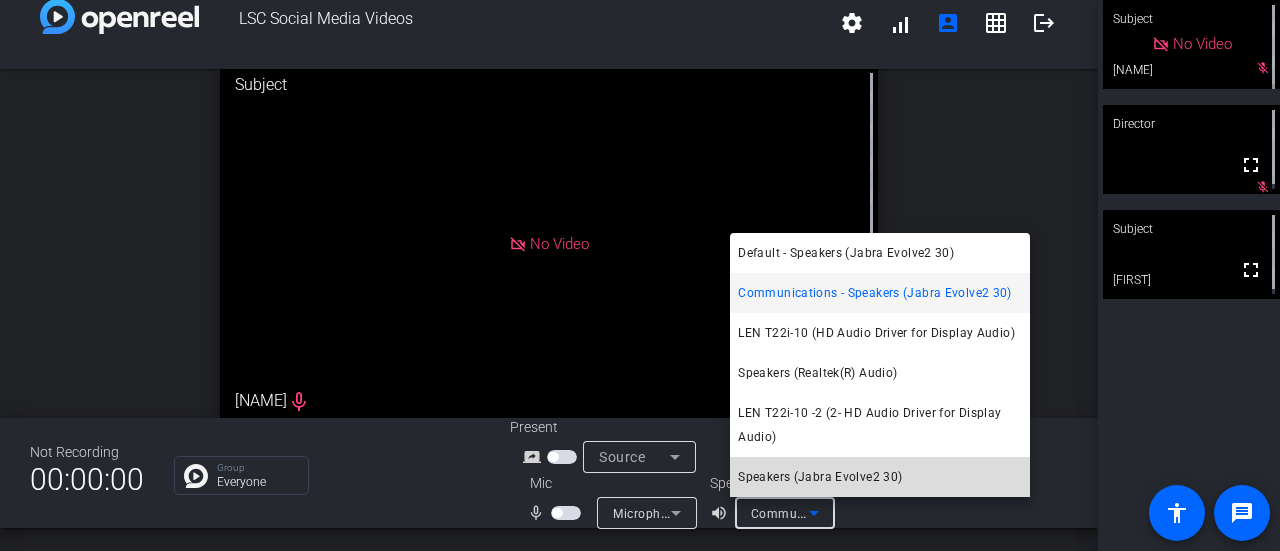click on "Speakers (Jabra Evolve2 30)" at bounding box center (820, 477) 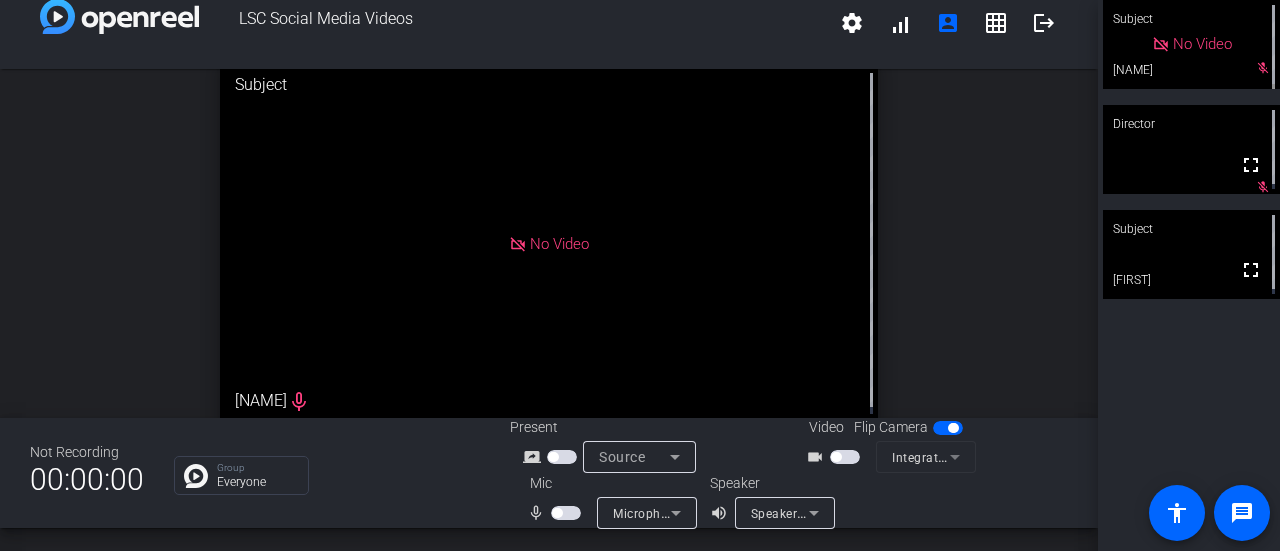 click on "Integrated Webcam (0c45:6a17)" at bounding box center [926, 457] 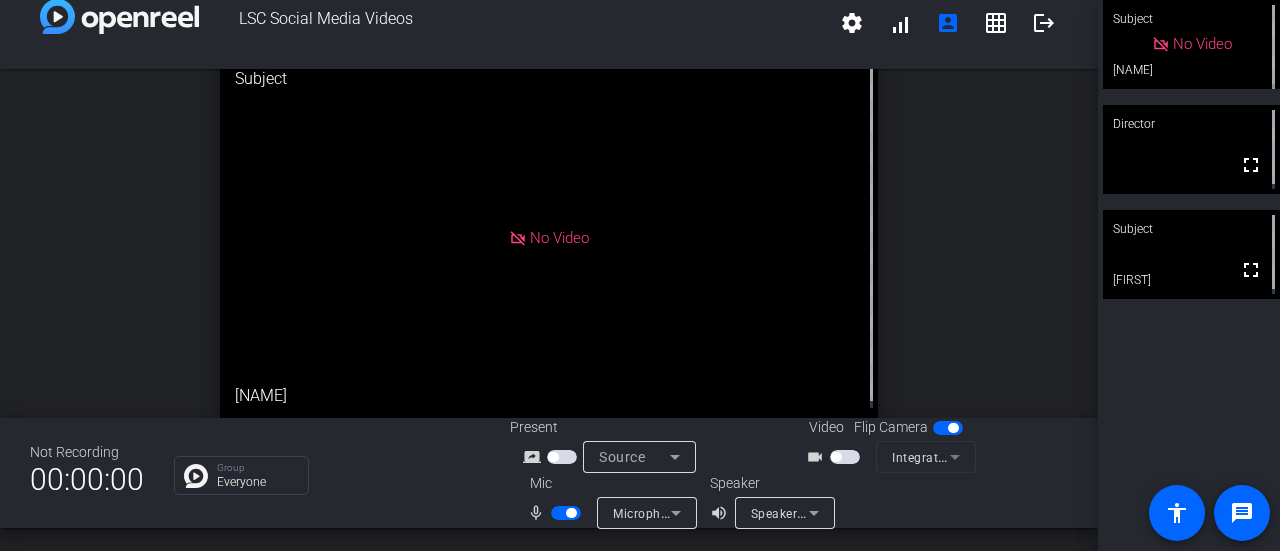scroll, scrollTop: 7, scrollLeft: 0, axis: vertical 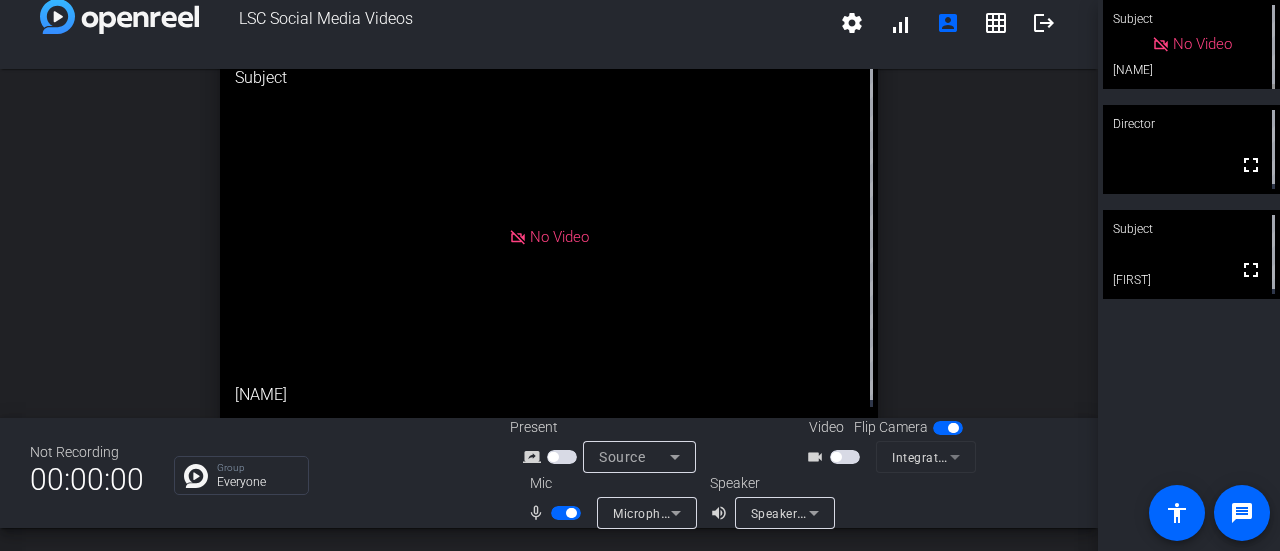 click at bounding box center (566, 513) 